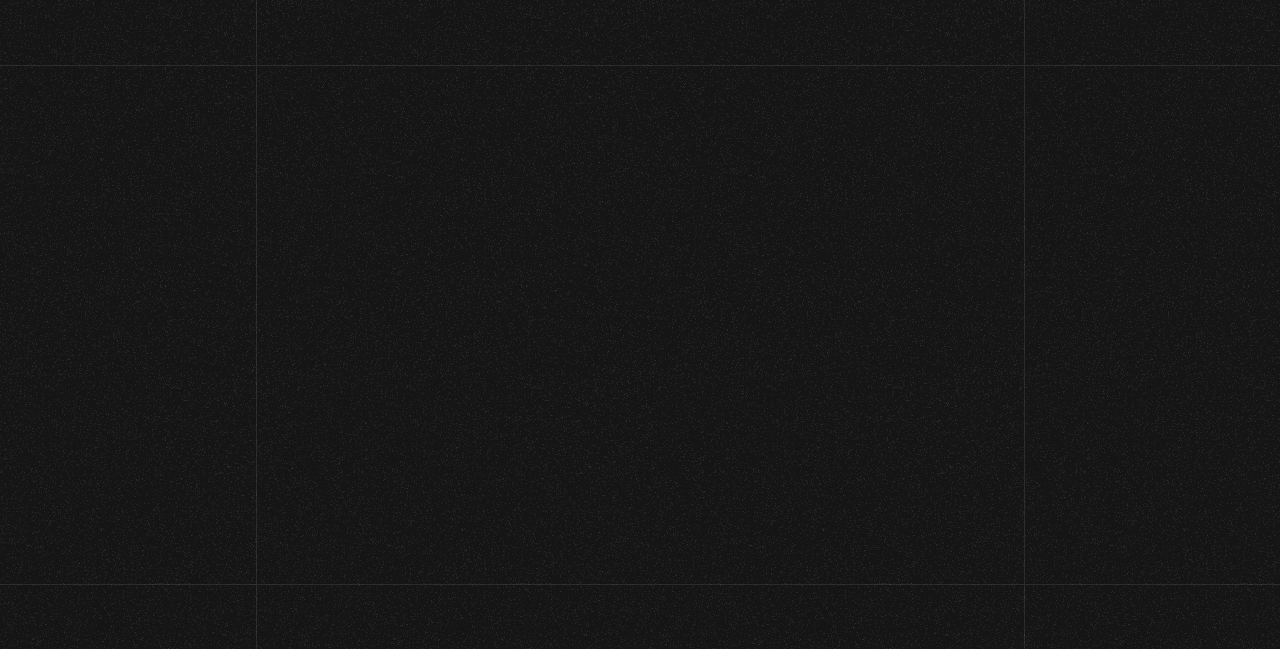scroll, scrollTop: 254, scrollLeft: 0, axis: vertical 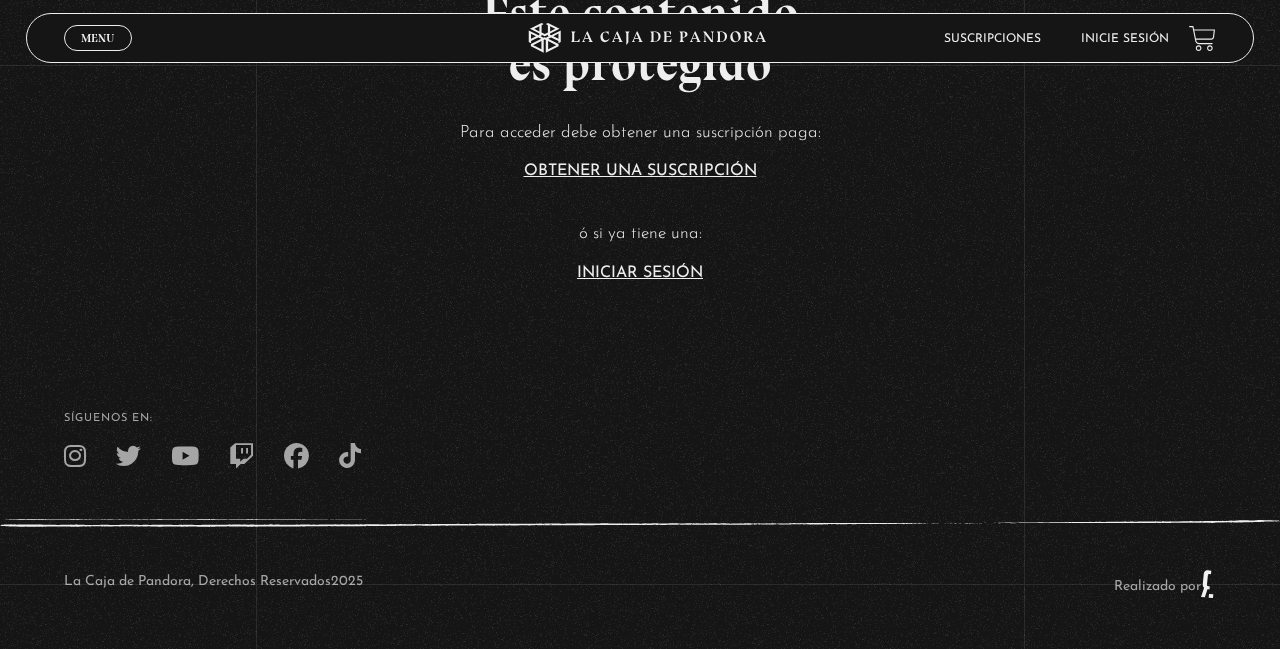 click on "Iniciar Sesión" at bounding box center [640, 273] 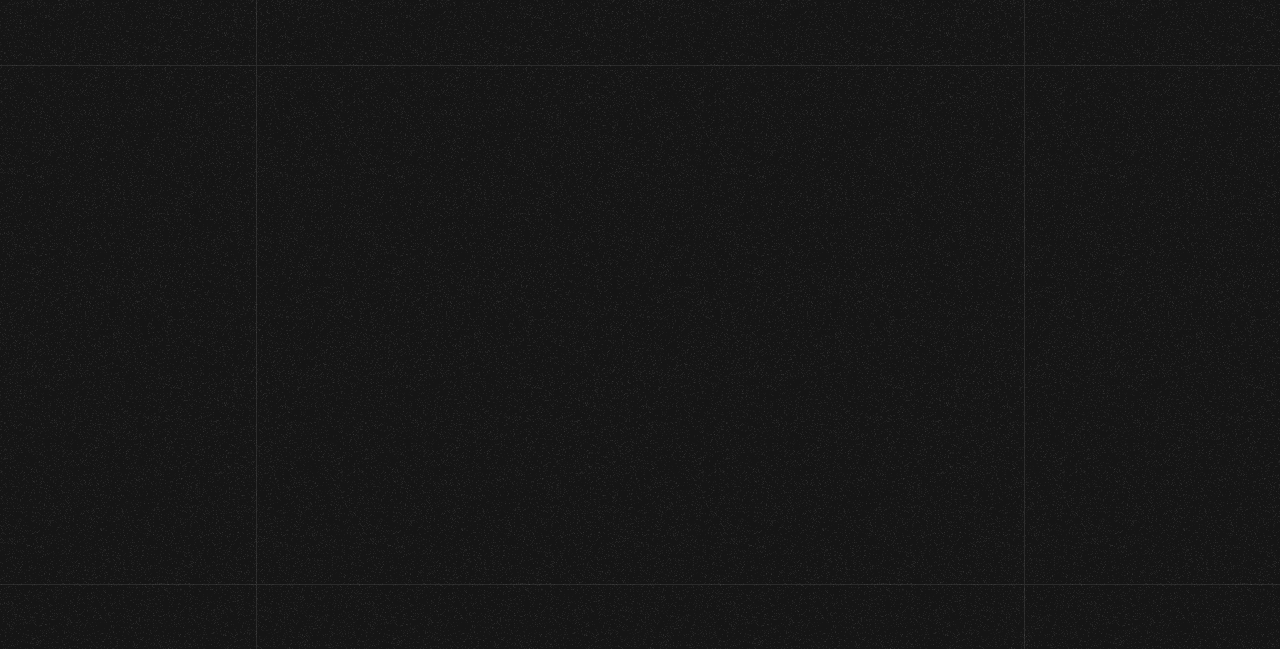 scroll, scrollTop: 0, scrollLeft: 0, axis: both 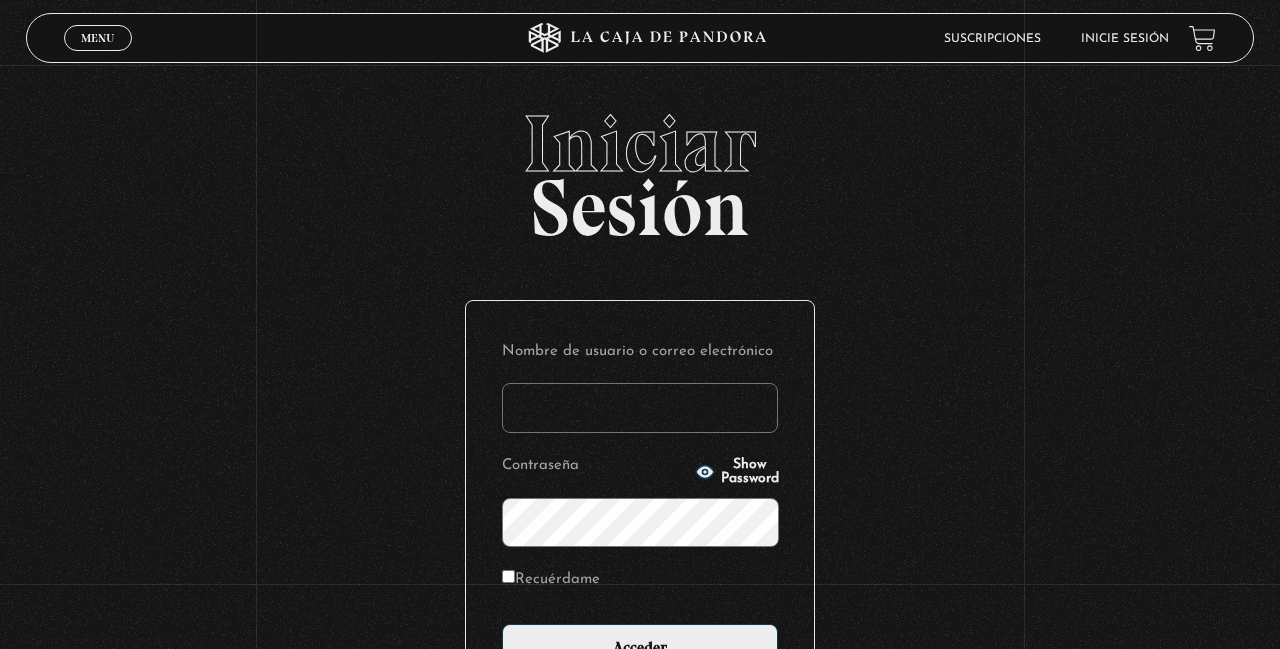 click on "Nombre de usuario o correo electrónico" at bounding box center (640, 408) 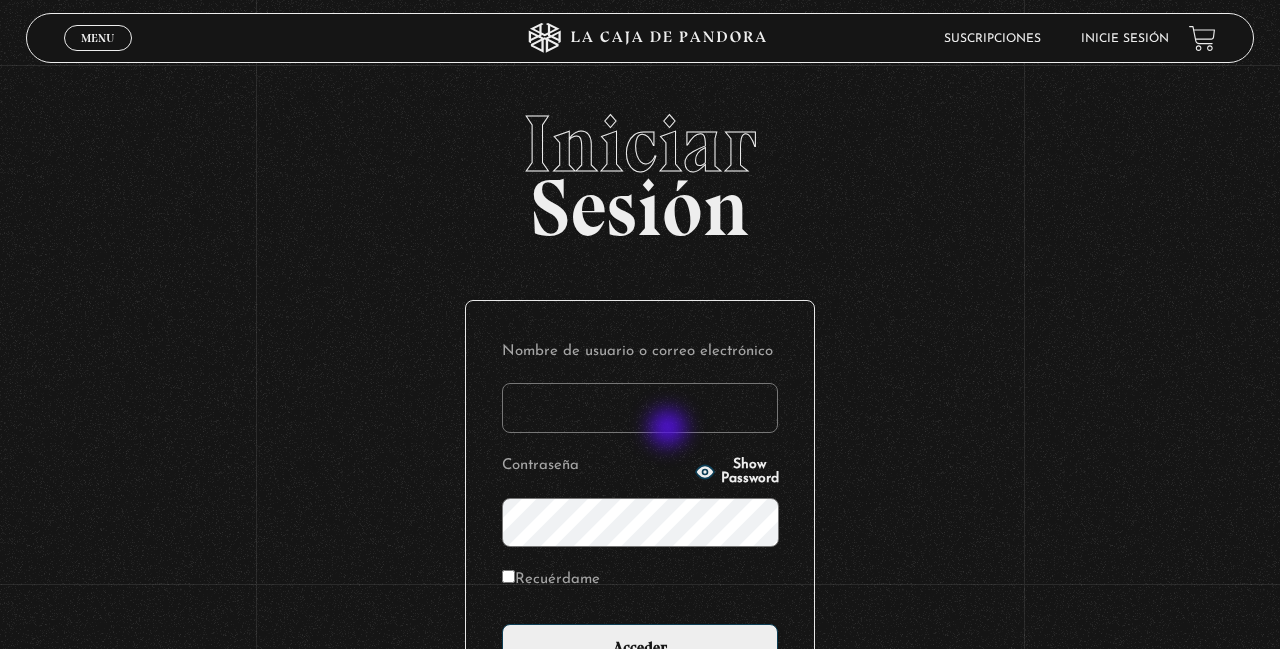 type on "YoliG" 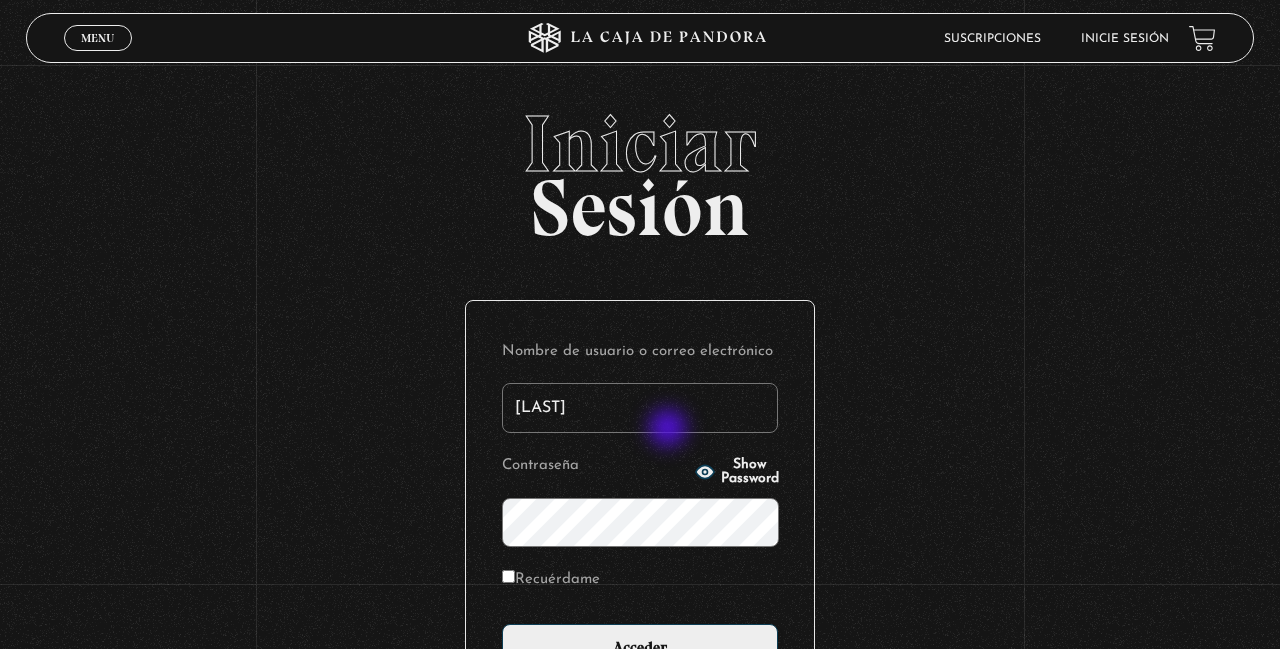 click on "Acceder" at bounding box center [640, 649] 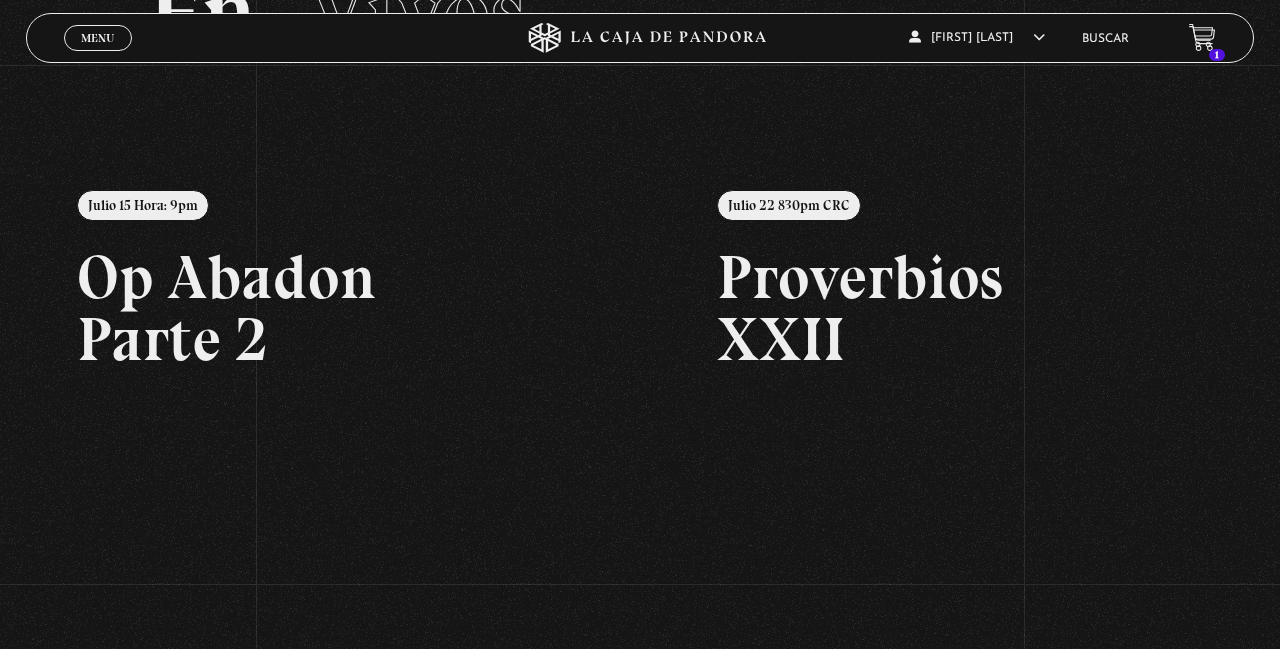 scroll, scrollTop: 0, scrollLeft: 0, axis: both 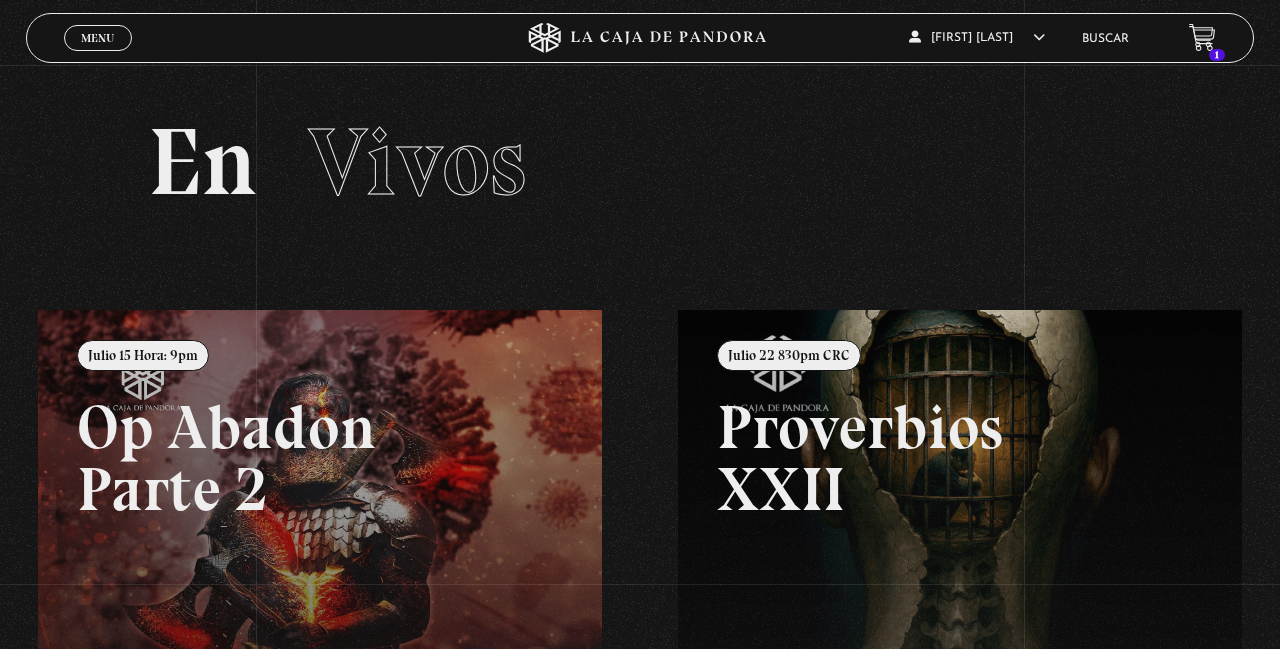 click on "Menu" at bounding box center [97, 38] 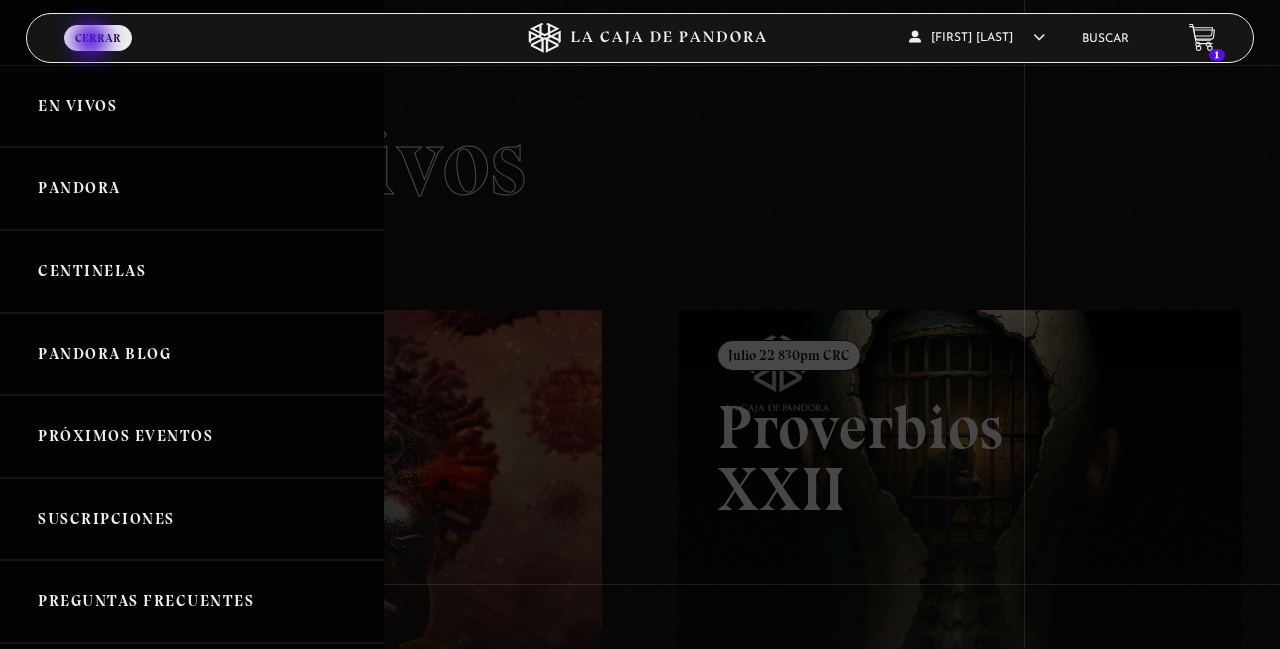 click on "Centinelas" at bounding box center (192, 271) 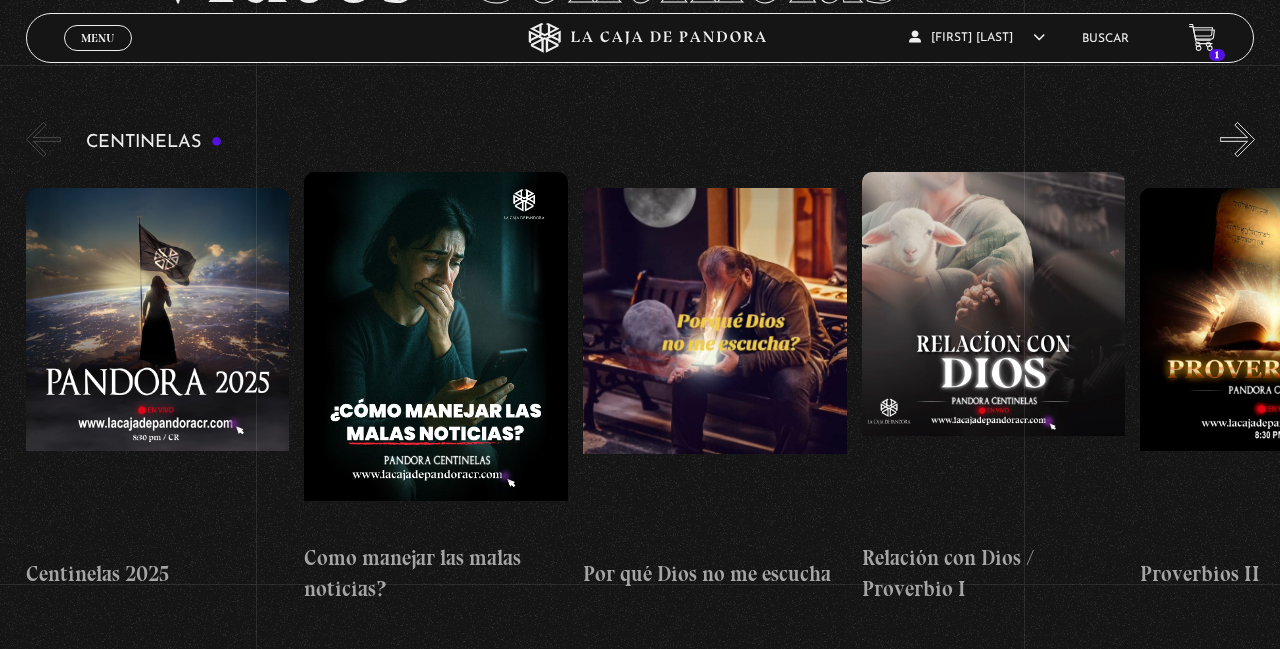 scroll, scrollTop: 194, scrollLeft: 0, axis: vertical 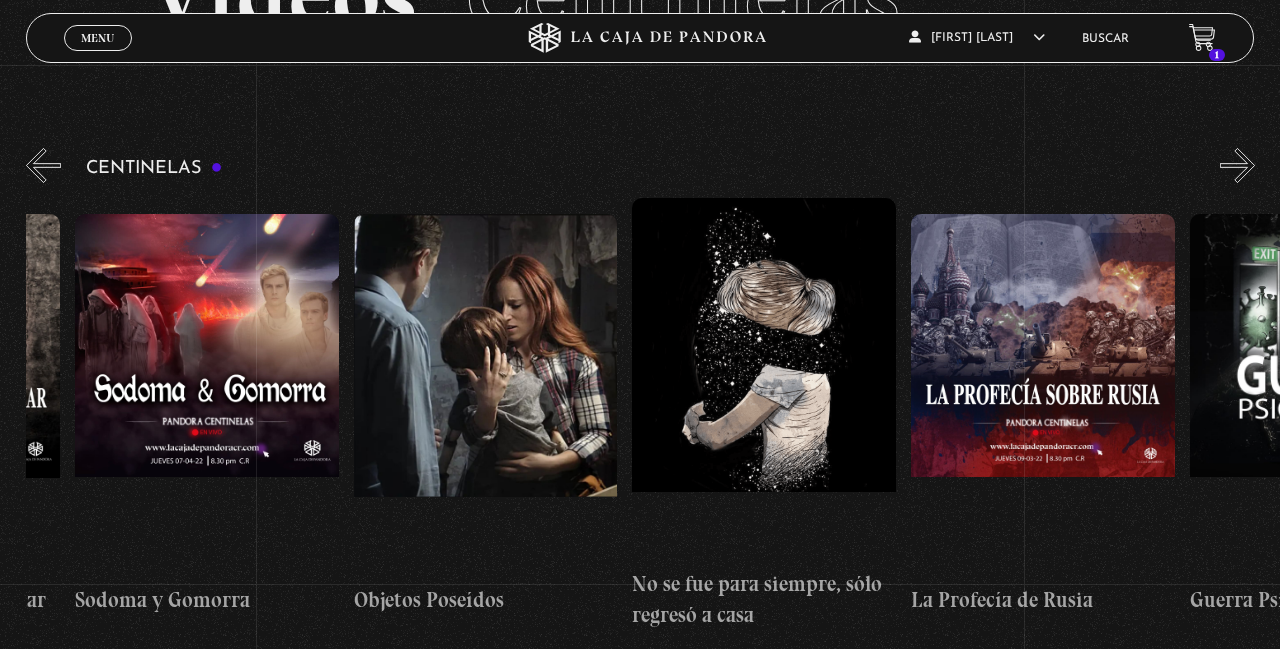 click at bounding box center [486, 394] 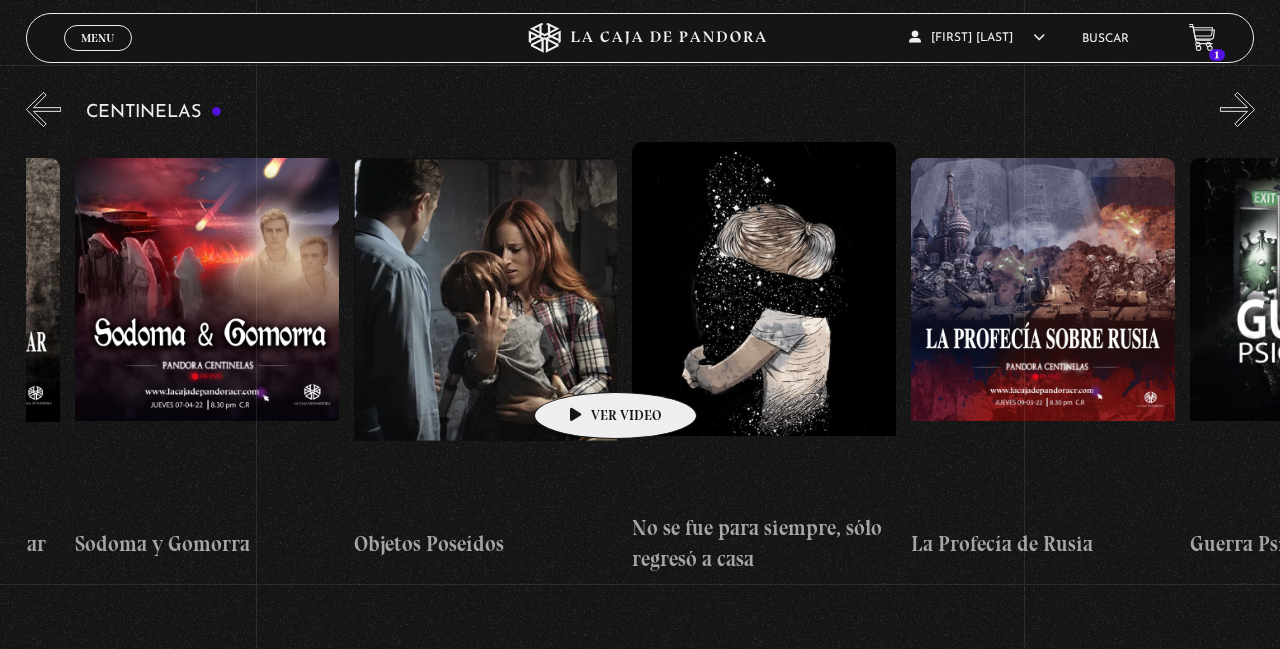 scroll, scrollTop: 262, scrollLeft: 0, axis: vertical 